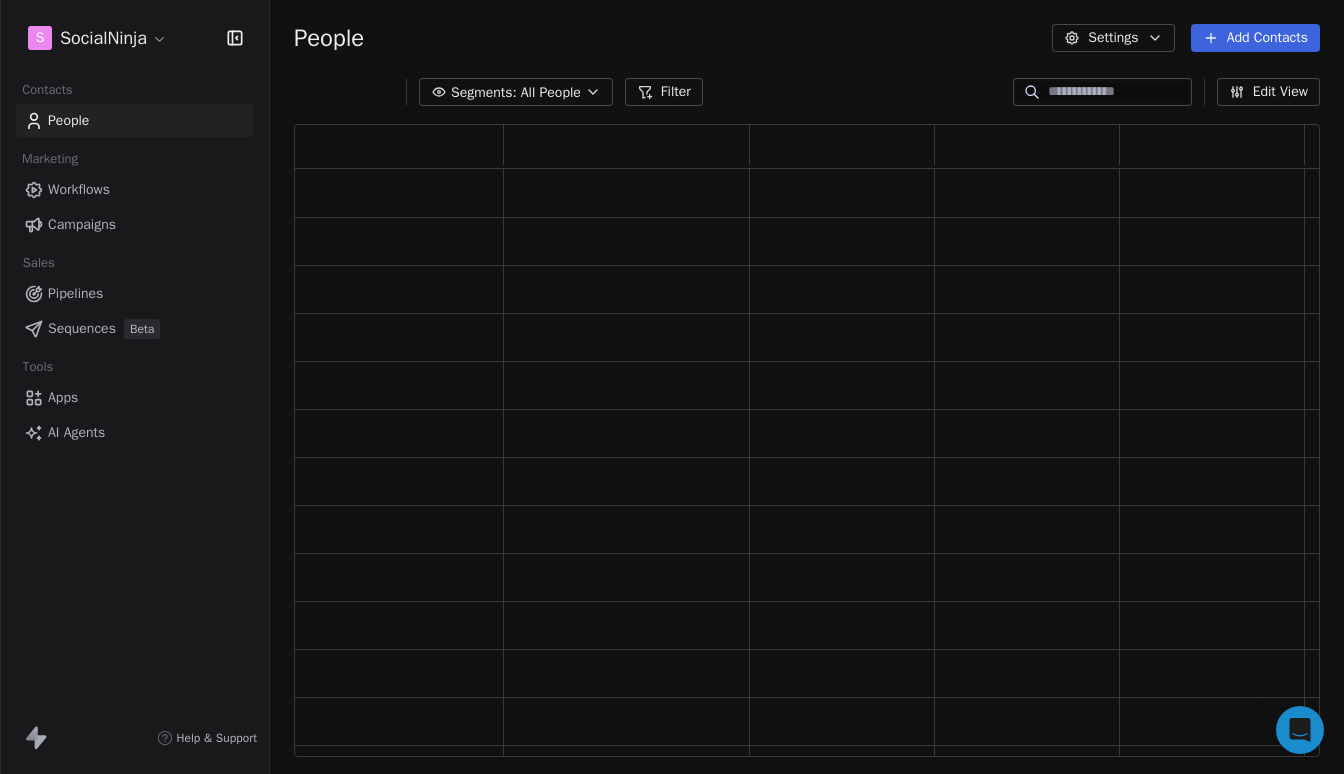 scroll, scrollTop: 0, scrollLeft: 0, axis: both 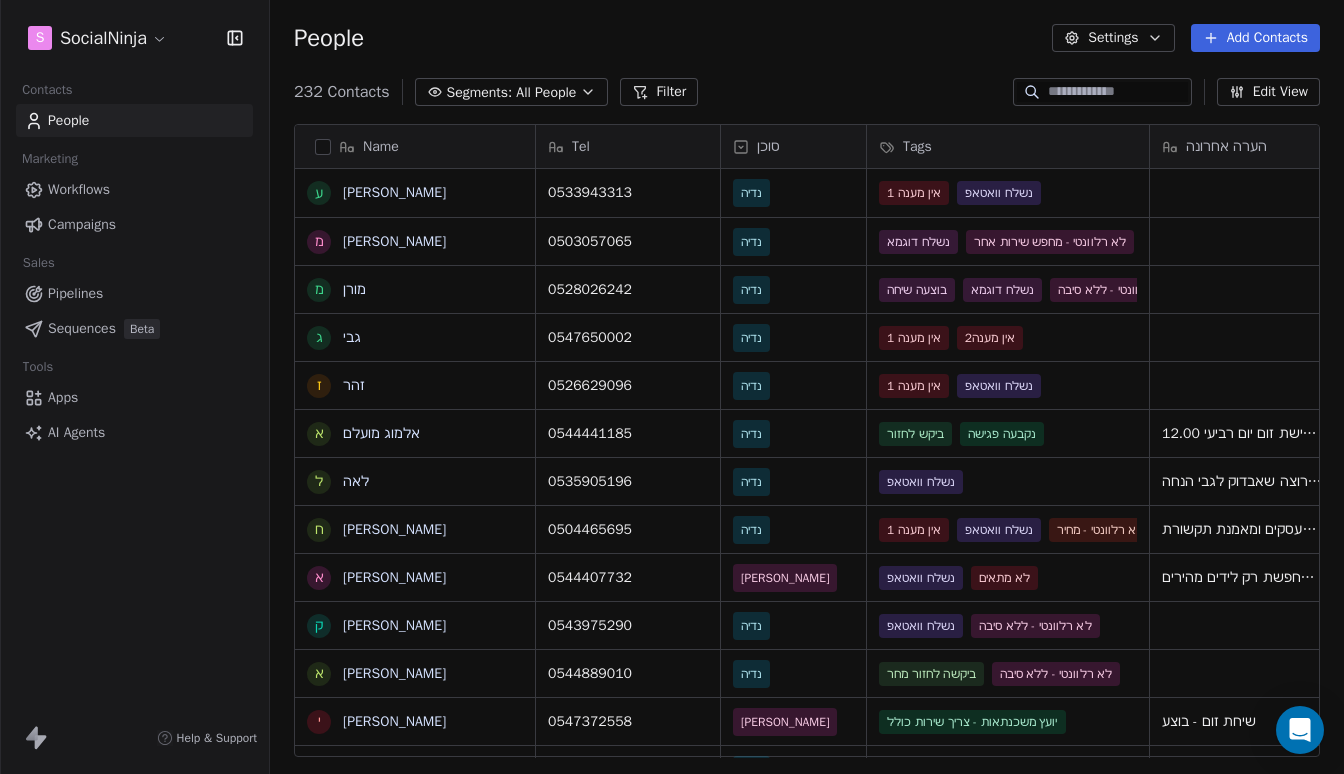 click on "S SocialNinja Contacts People Marketing Workflows Campaigns Sales Pipelines Sequences Beta Tools Apps AI Agents Help & Support People Settings  Add Contacts 232 Contacts Segments: All People Filter  Edit View Tag Add to Sequence Export Name ע [PERSON_NAME] מ [PERSON_NAME] מ [PERSON_NAME] ג גבי ז [PERSON_NAME] א [PERSON_NAME] ל [PERSON_NAME] ח [PERSON_NAME] א [PERSON_NAME] ק [PERSON_NAME] א [PERSON_NAME] י [PERSON_NAME] ל [PERSON_NAME] ו [PERSON_NAME] [PERSON_NAME] ש שלי [PERSON_NAME] ל [PERSON_NAME] ח [PERSON_NAME] ה [PERSON_NAME] י [PERSON_NAME] ד [PERSON_NAME] נ [PERSON_NAME] ז [PERSON_NAME] ש [PERSON_NAME] ת [PERSON_NAME] ת [PERSON_NAME] ל [PERSON_NAME] א [PERSON_NAME] מ [PERSON_NAME] י [PERSON_NAME] ל [PERSON_NAME] י [PERSON_NAME] סוכן Tags הערה אחרונה שם חברה Email Last Activity Date AST 0533943313 [PERSON_NAME] אין מענה 1 נשלח וואטאפ עיצוב שיער [EMAIL_ADDRESS][DOMAIN_NAME] 0503057065 [PERSON_NAME] נשלח דוגמא [EMAIL_ADDRESS][DOMAIN_NAME]   ×" at bounding box center [672, 387] 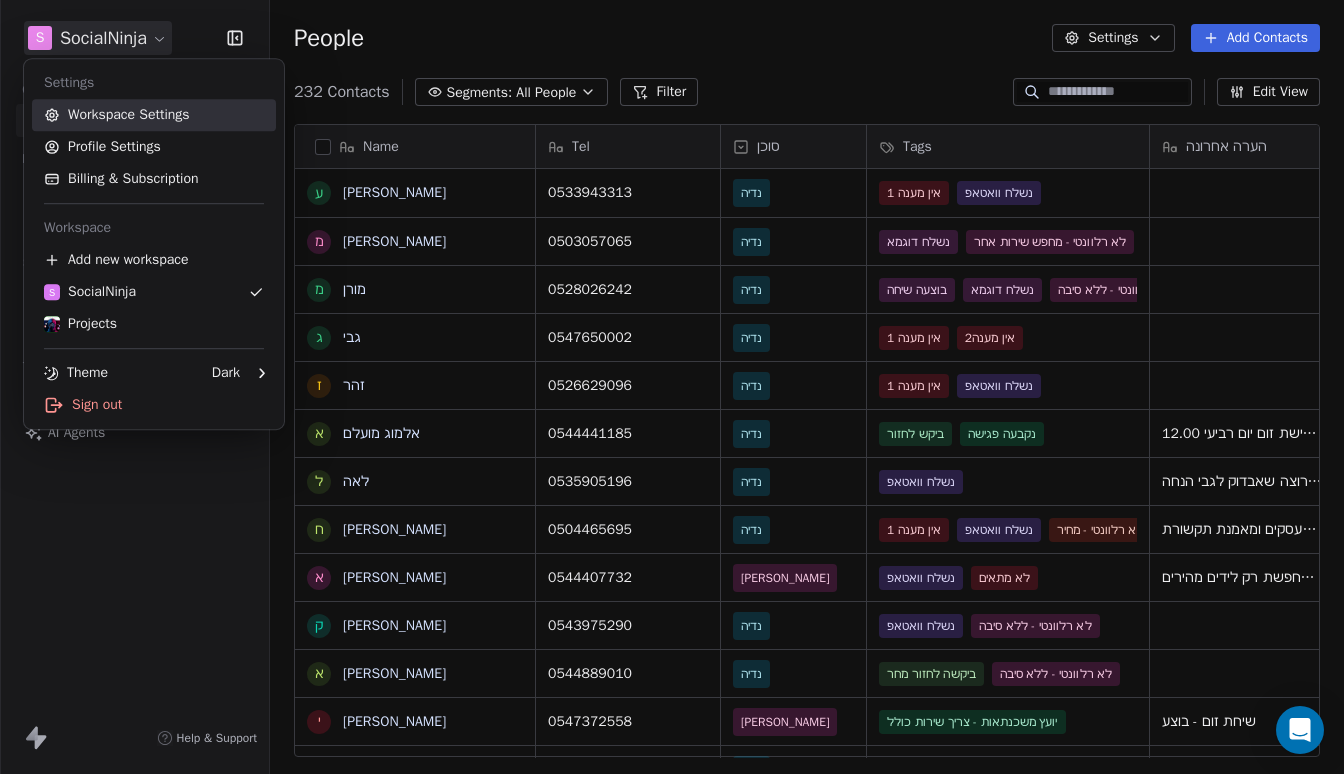 click on "Workspace Settings" at bounding box center (154, 115) 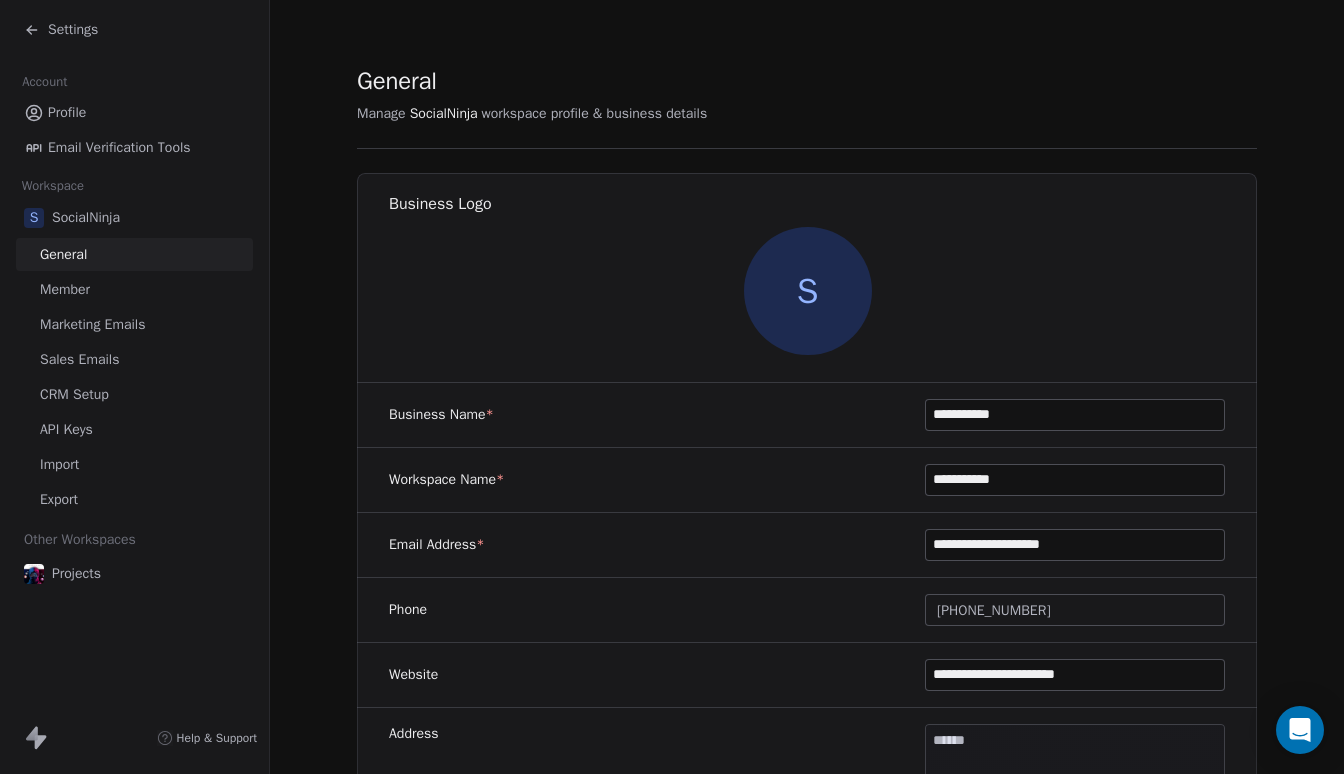 scroll, scrollTop: 0, scrollLeft: 0, axis: both 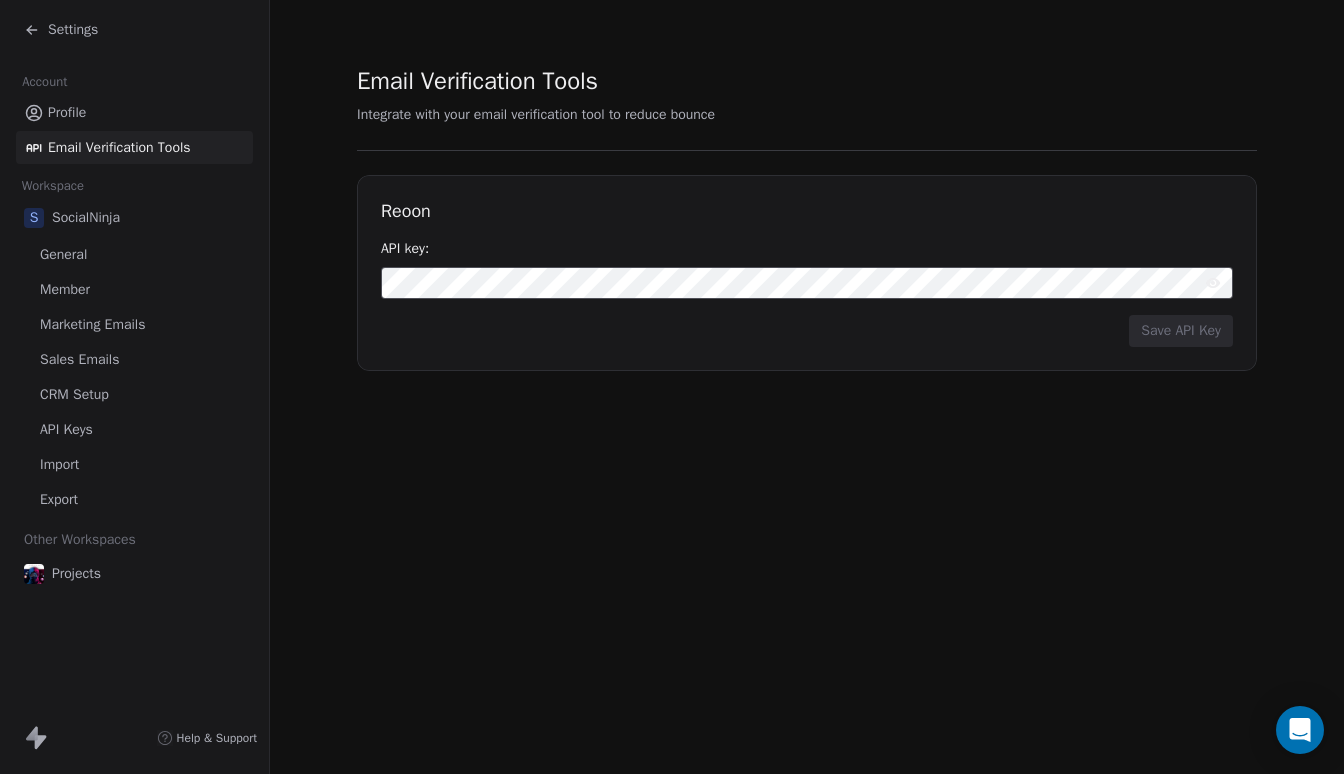 click on "API Keys" at bounding box center (66, 429) 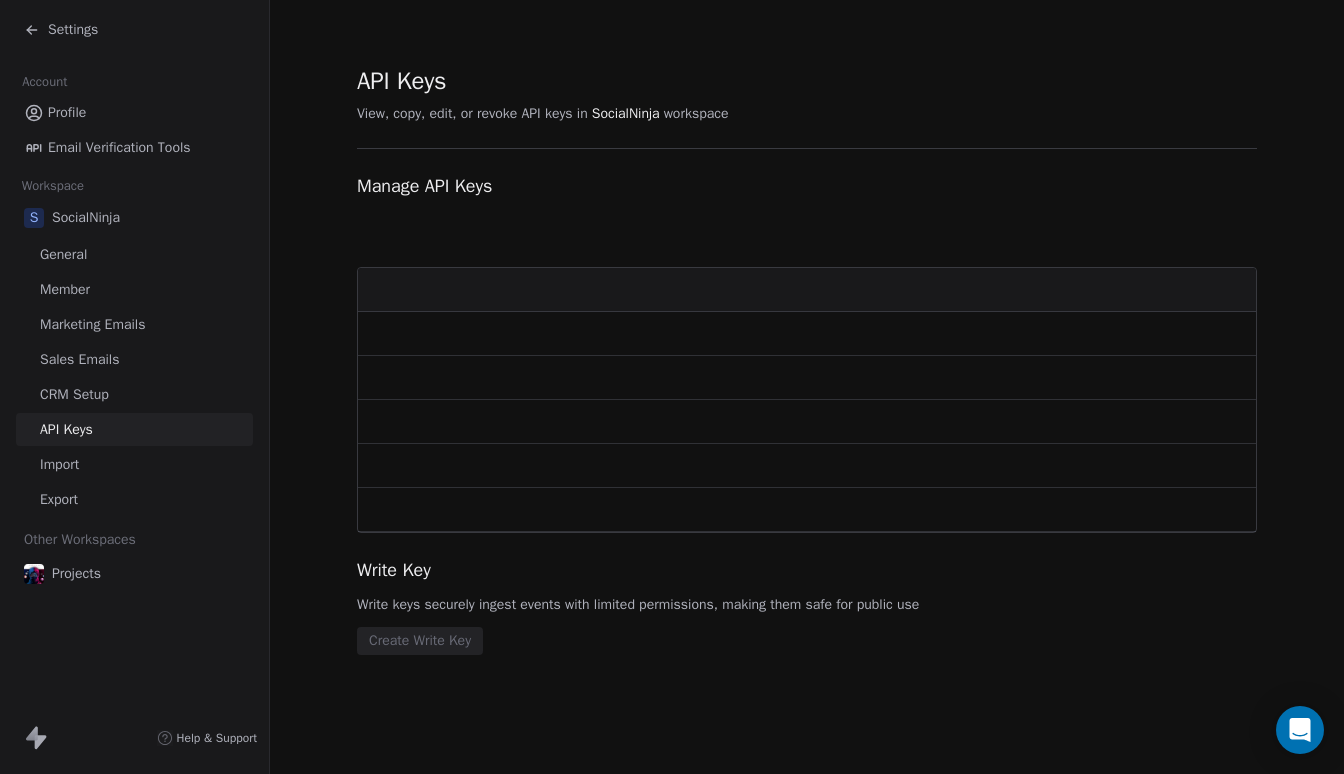scroll, scrollTop: 0, scrollLeft: 0, axis: both 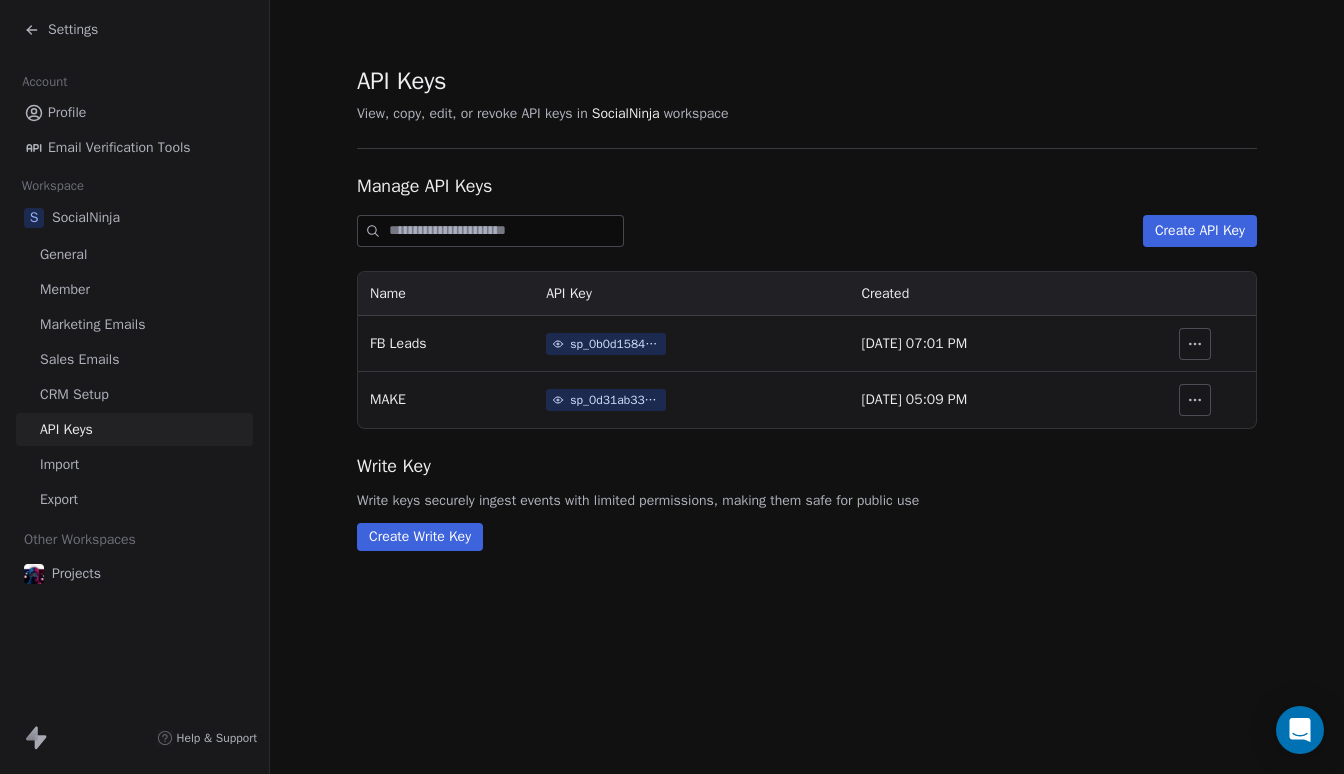 click 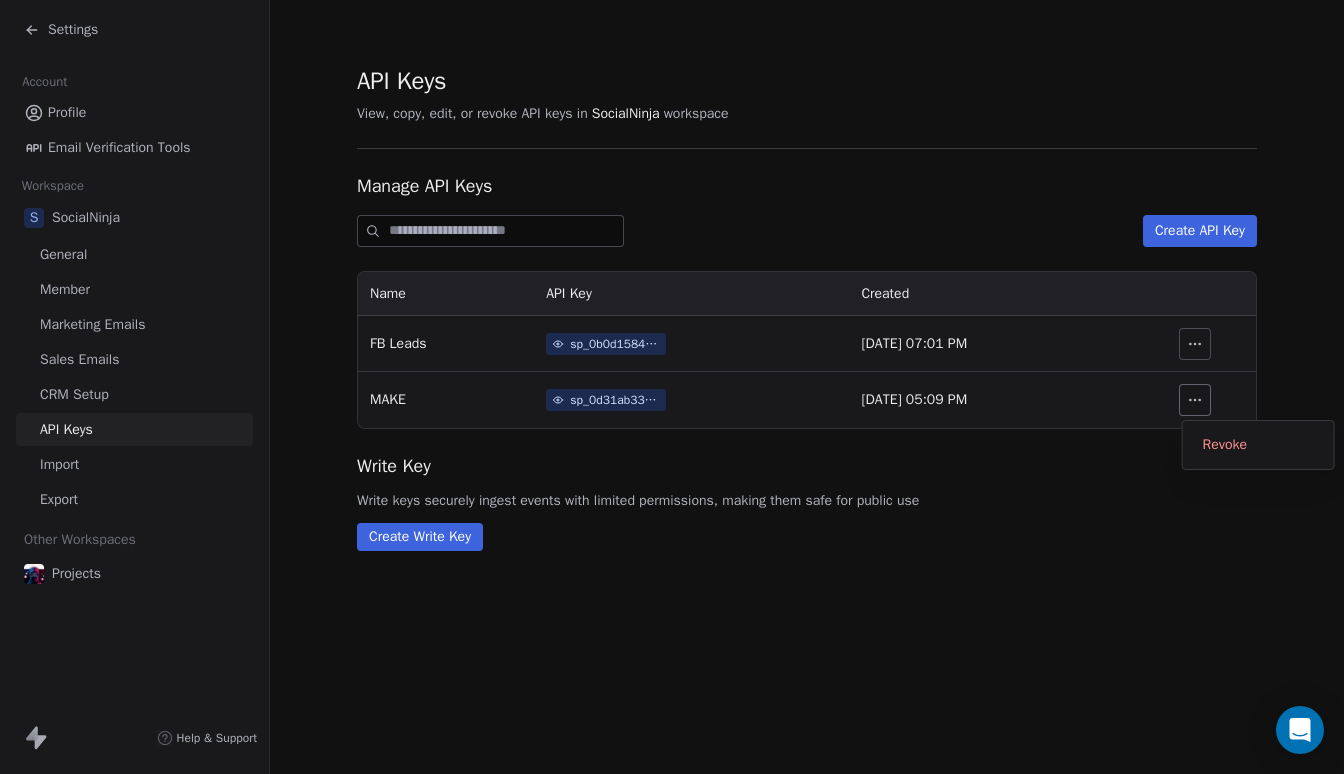 click on "Write Key" at bounding box center (807, 466) 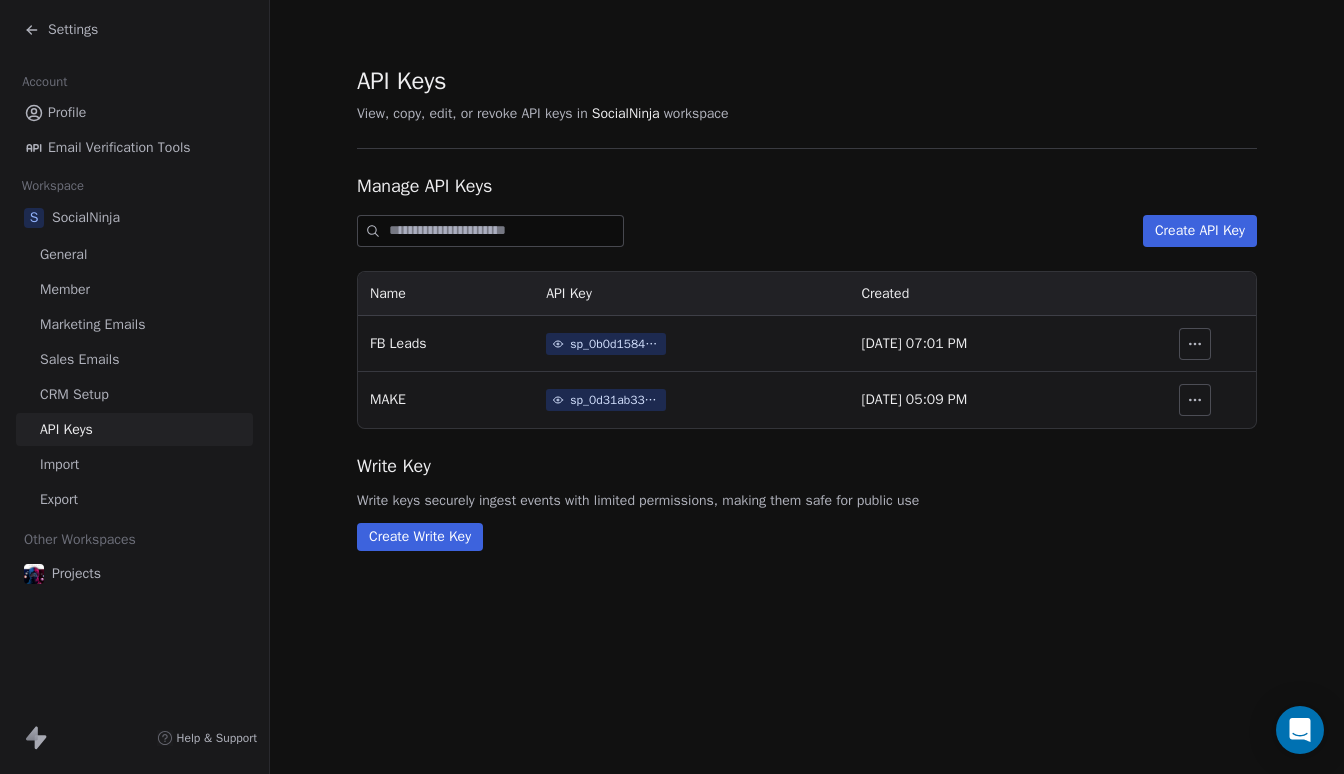 click on "Create API Key" at bounding box center (1200, 231) 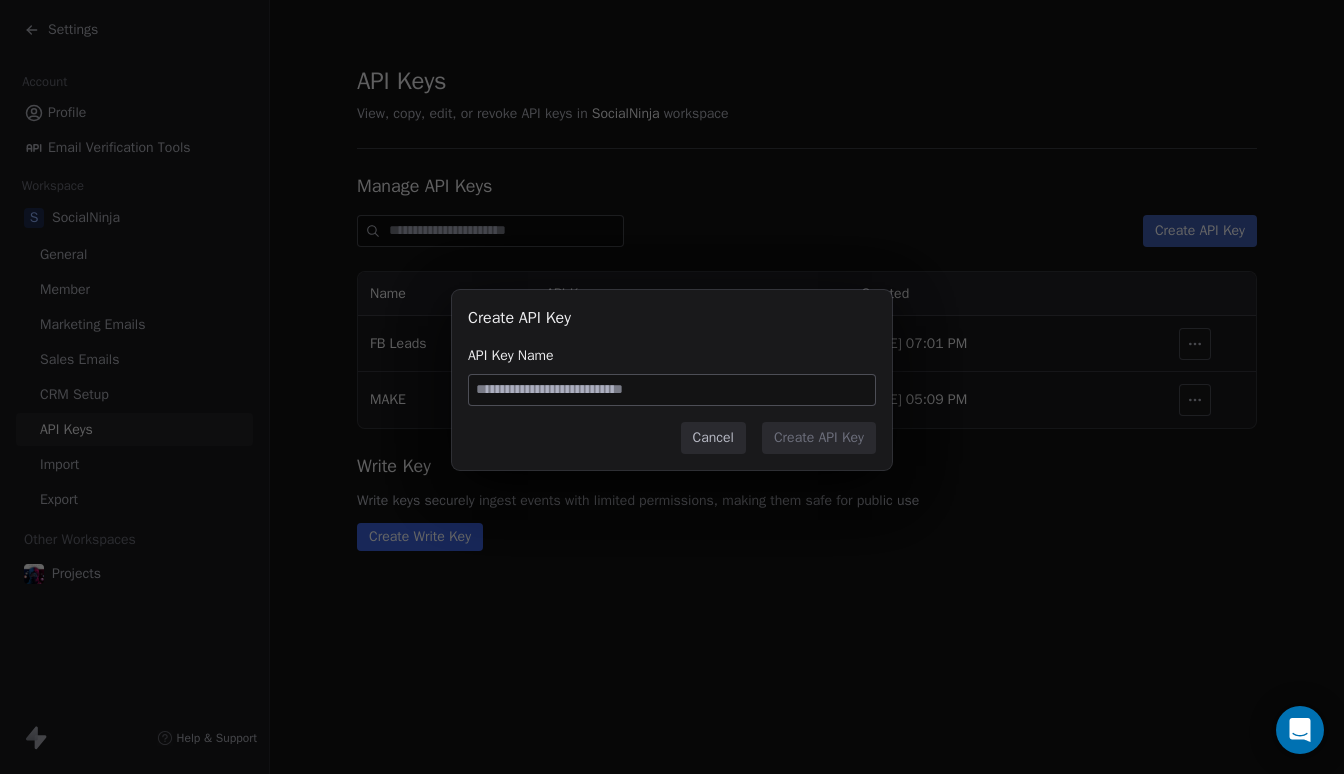 click at bounding box center (672, 390) 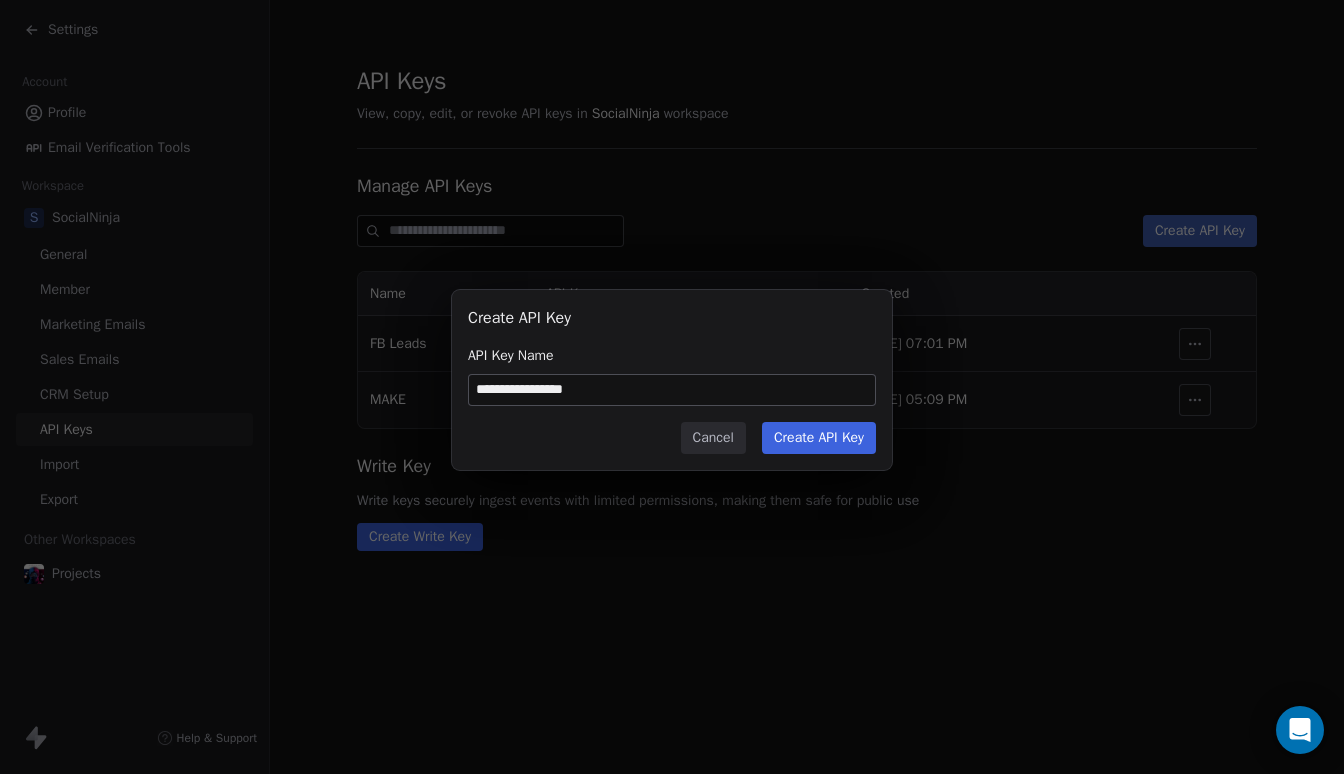 type on "**********" 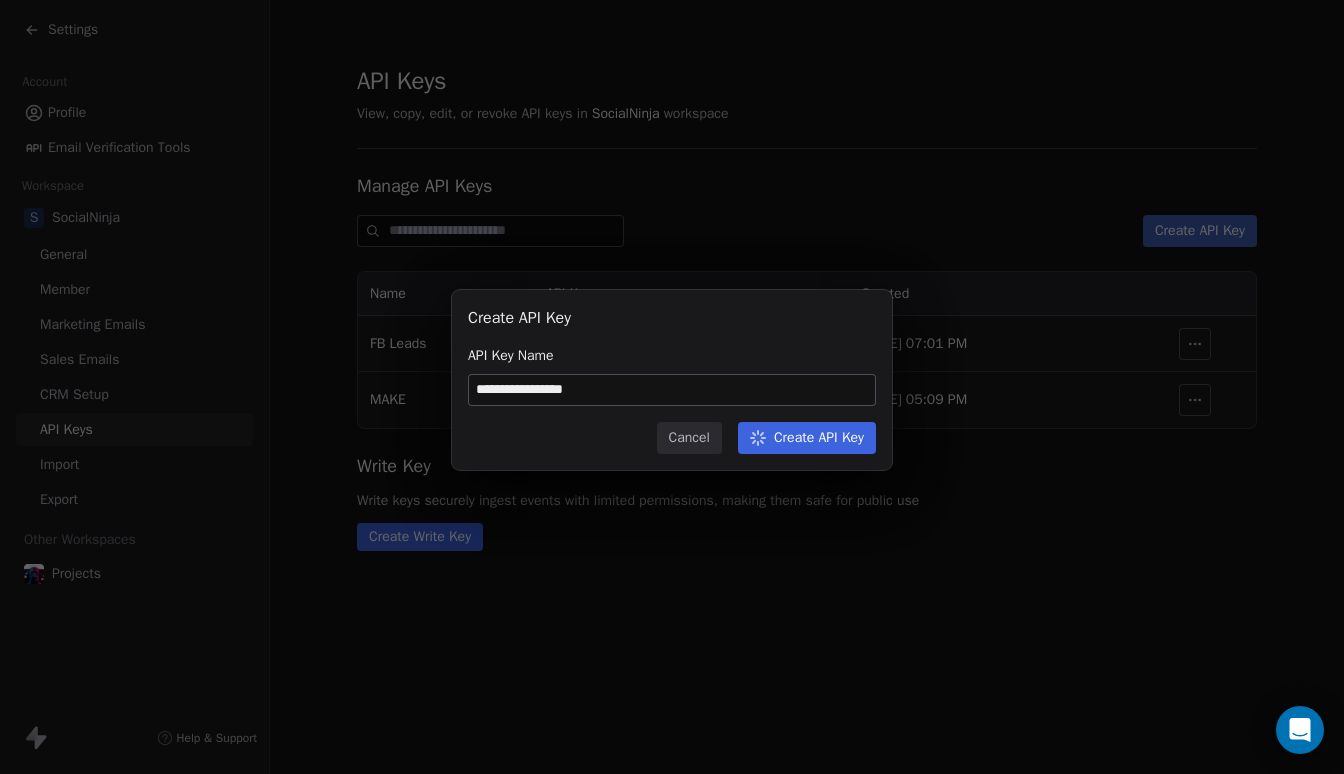 type 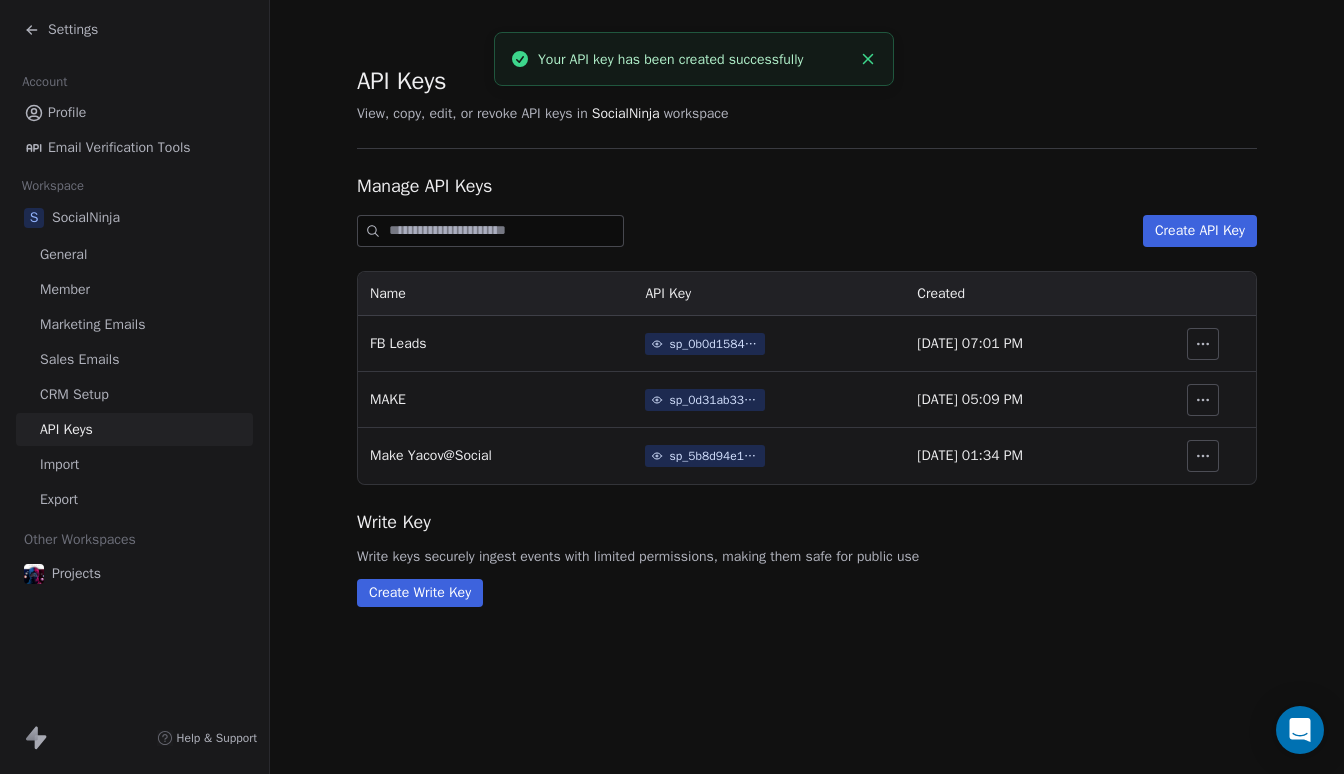 click on "sp_5b8d94e1614f4f27bcf6f80c71c21cb0" at bounding box center (714, 456) 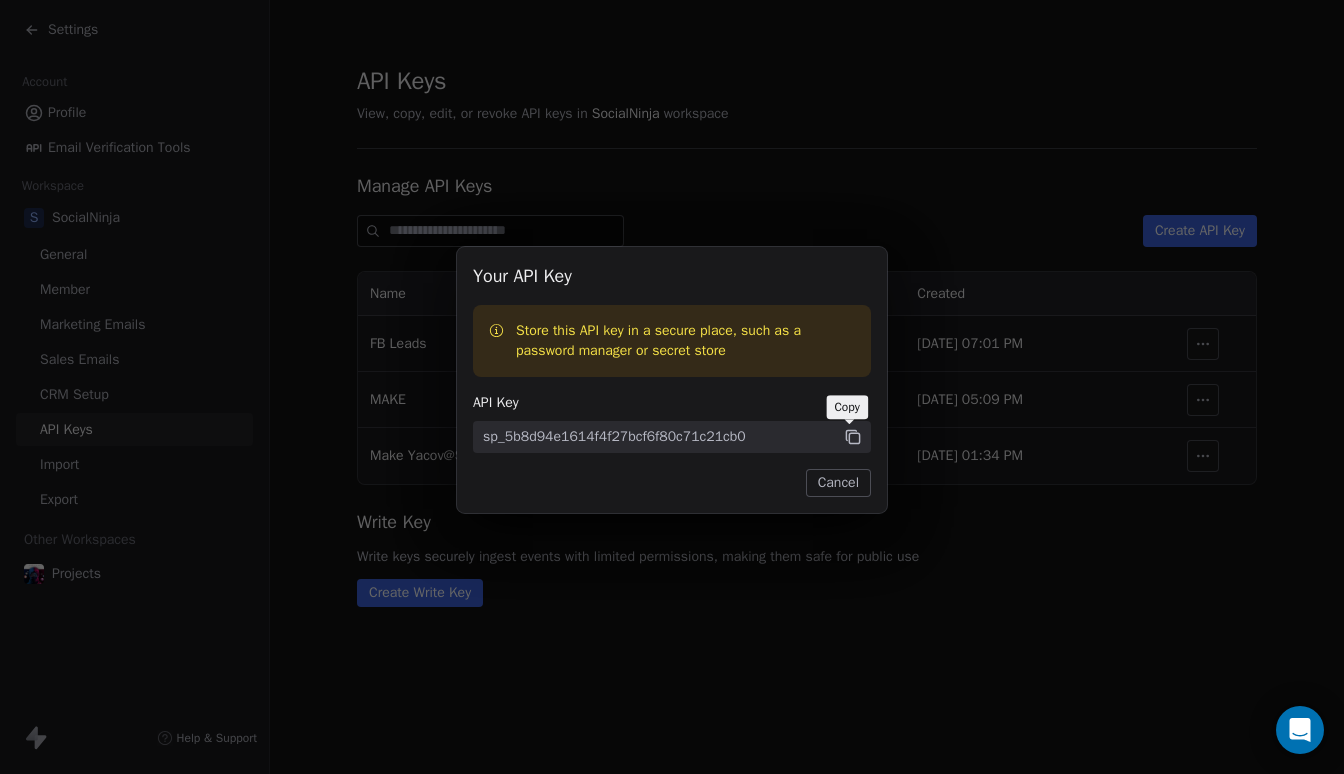 click 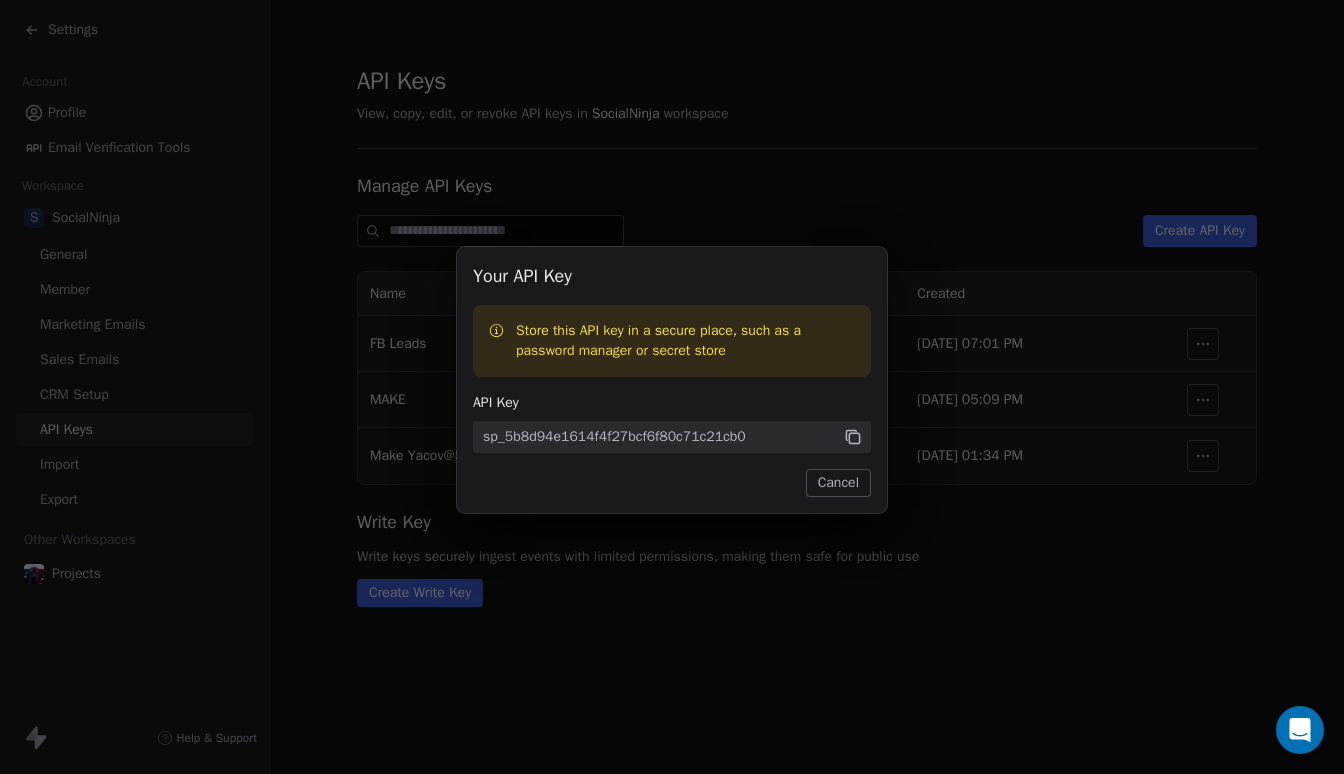 click 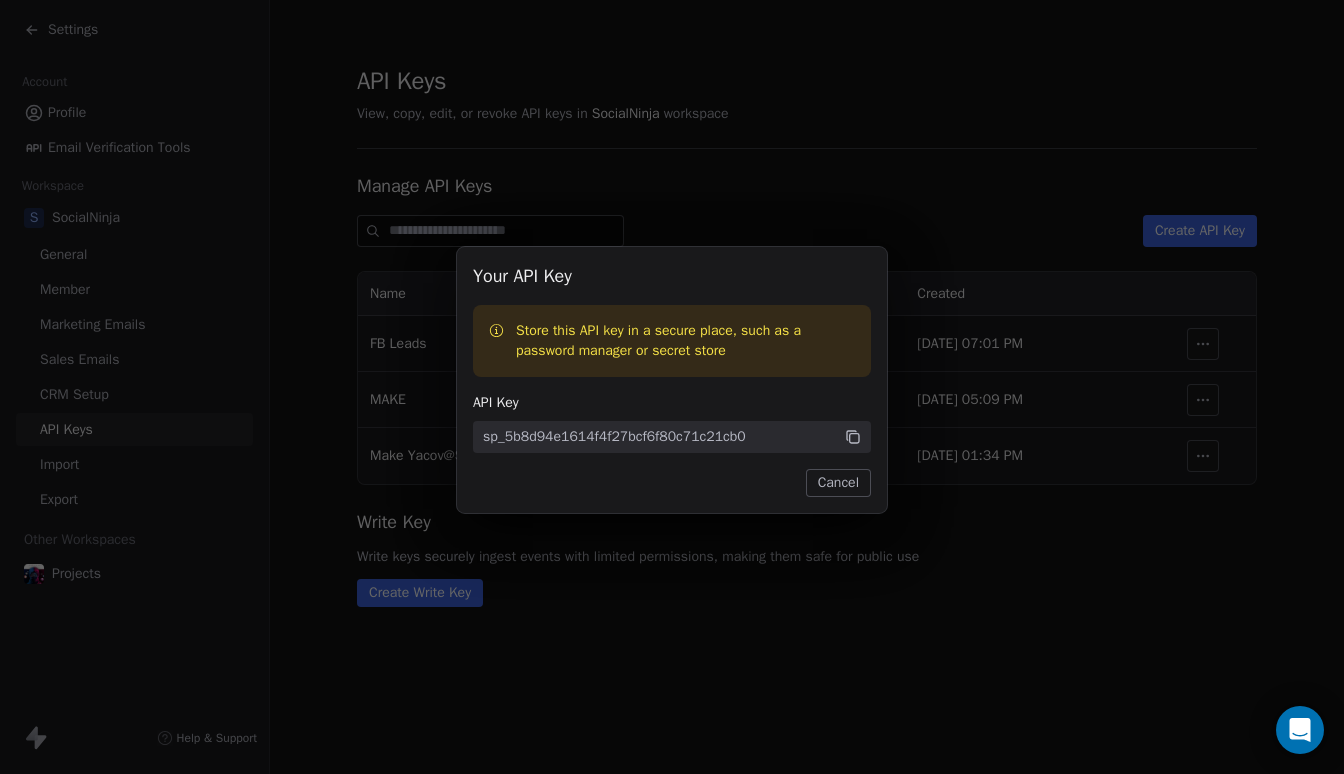 click 